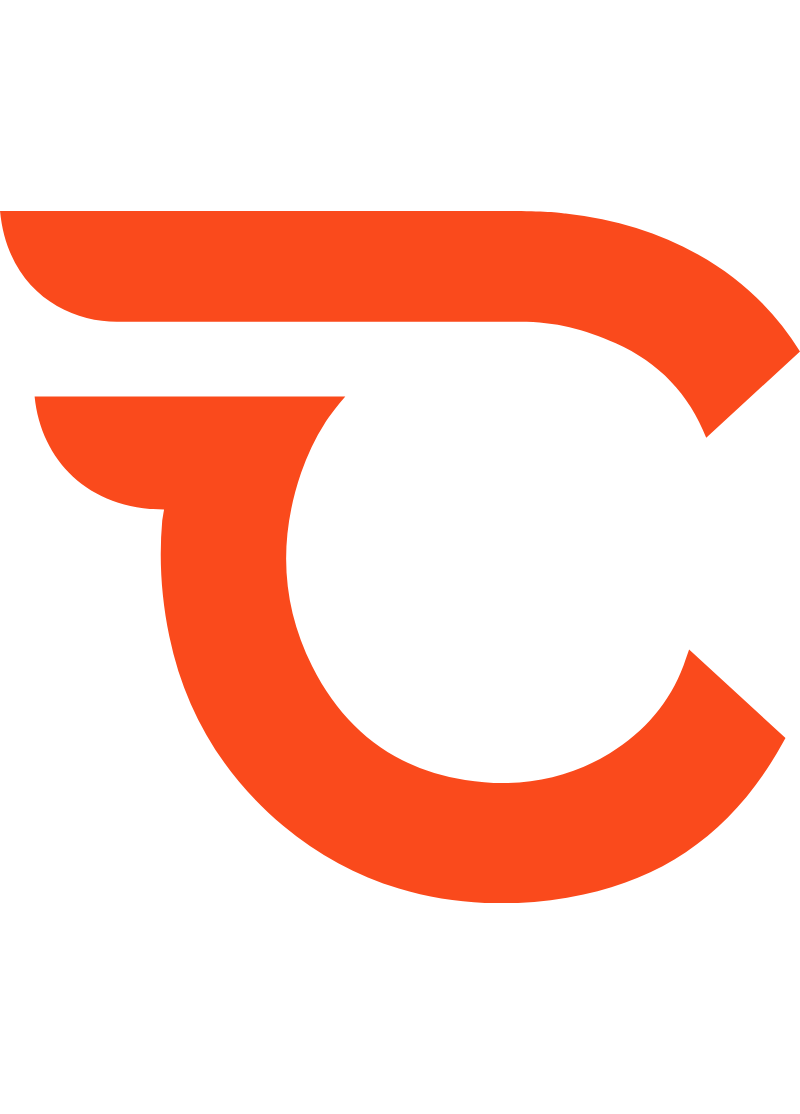 scroll, scrollTop: 0, scrollLeft: 0, axis: both 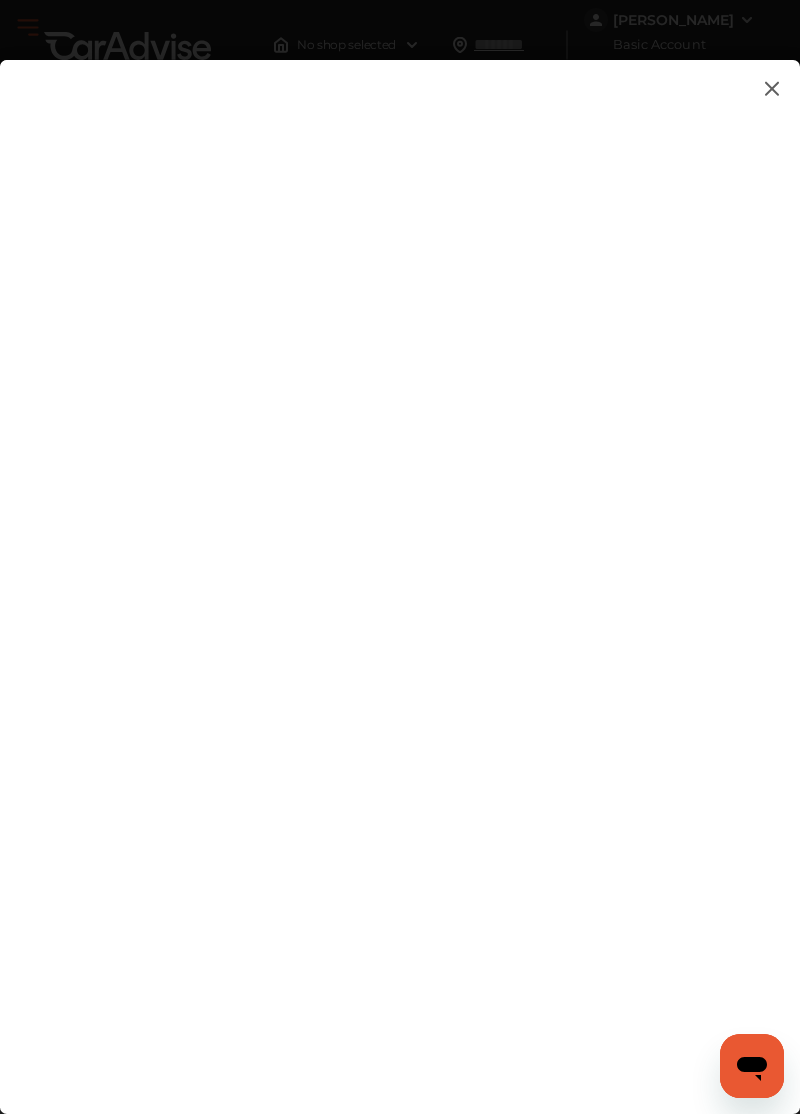 type on "*" 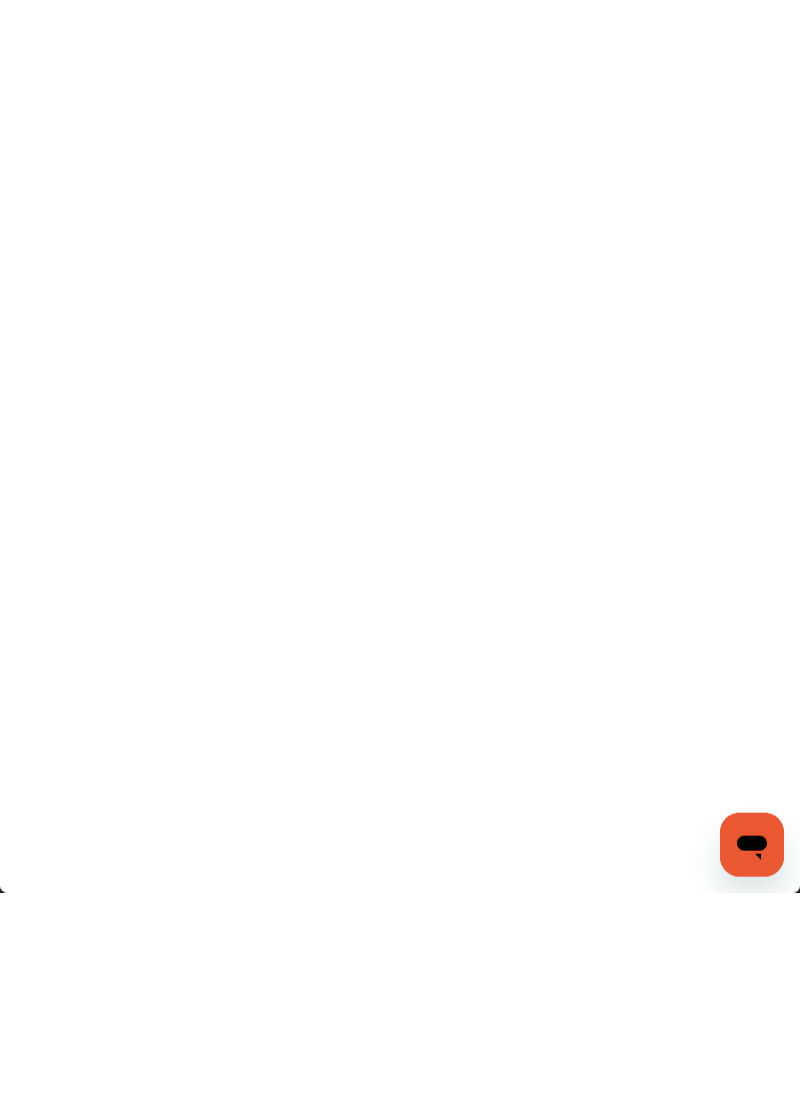 scroll, scrollTop: 0, scrollLeft: 0, axis: both 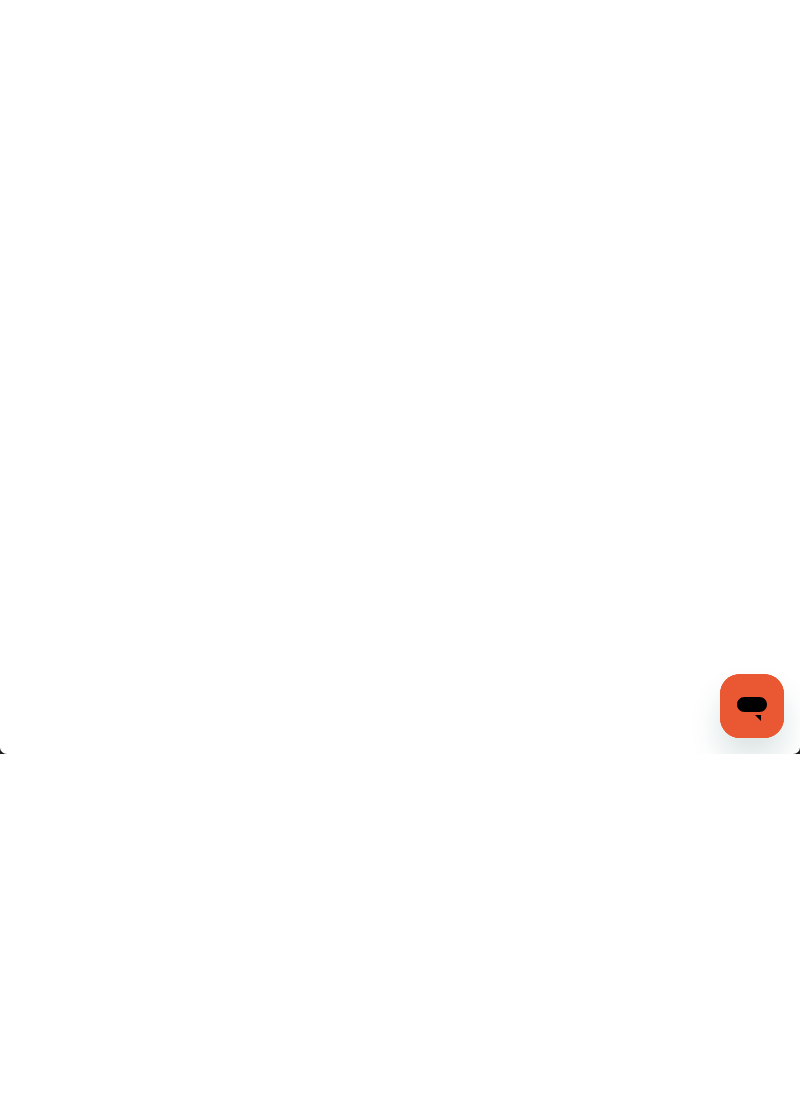 type on "**********" 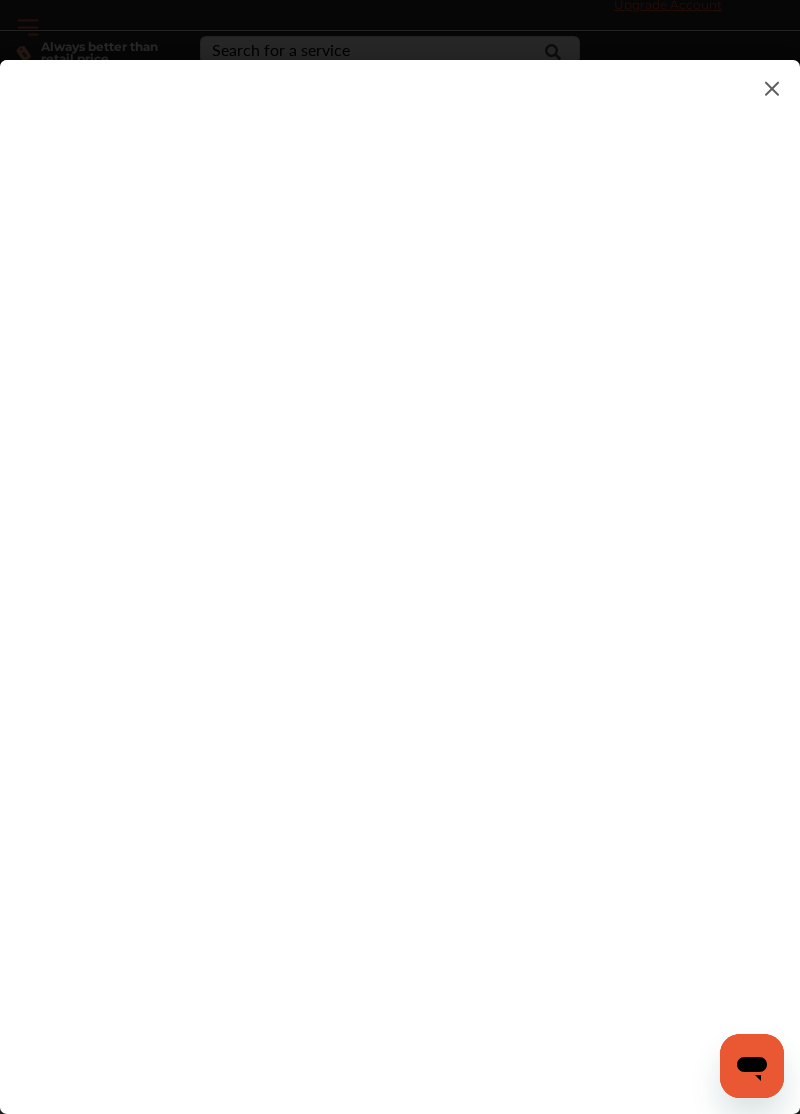 click at bounding box center (350, 614) 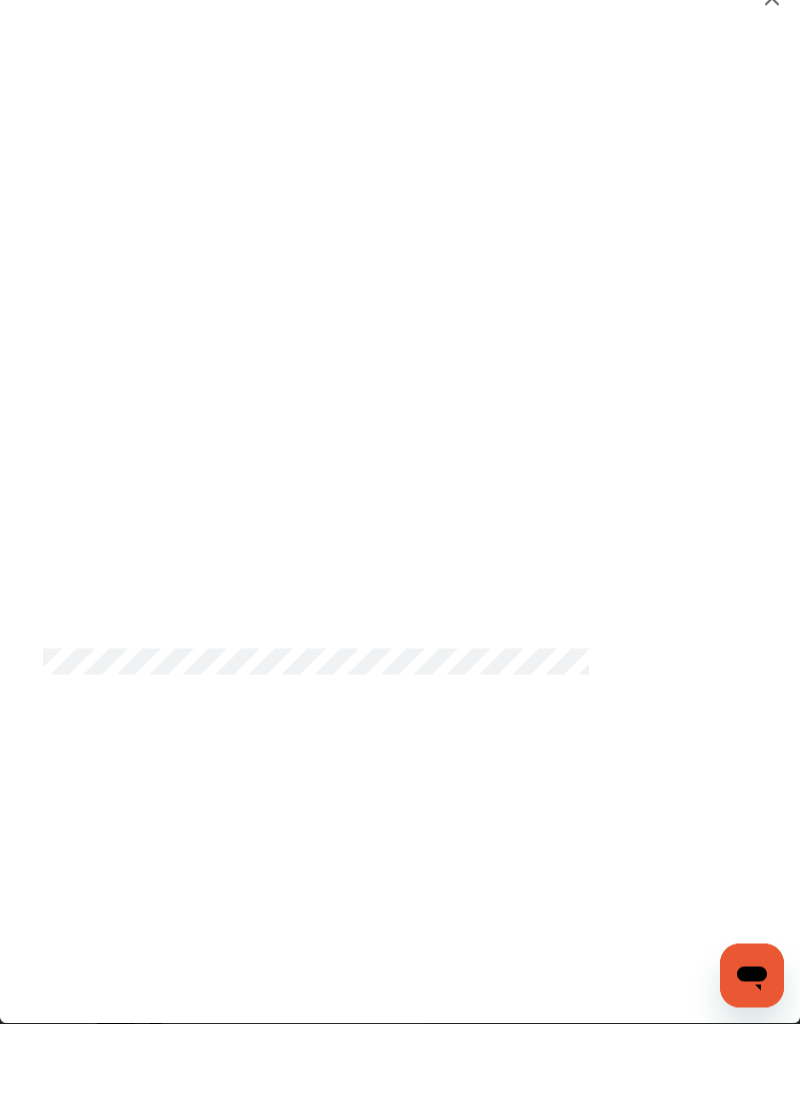 scroll, scrollTop: 807, scrollLeft: 0, axis: vertical 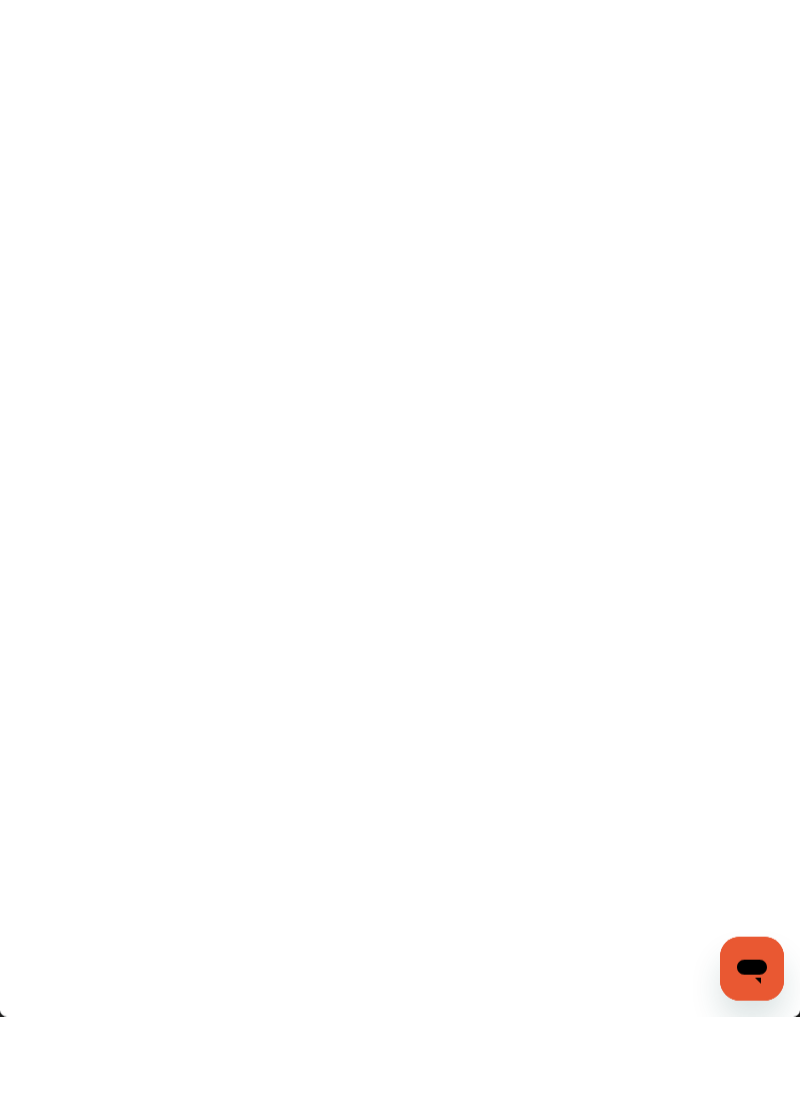 type on "****" 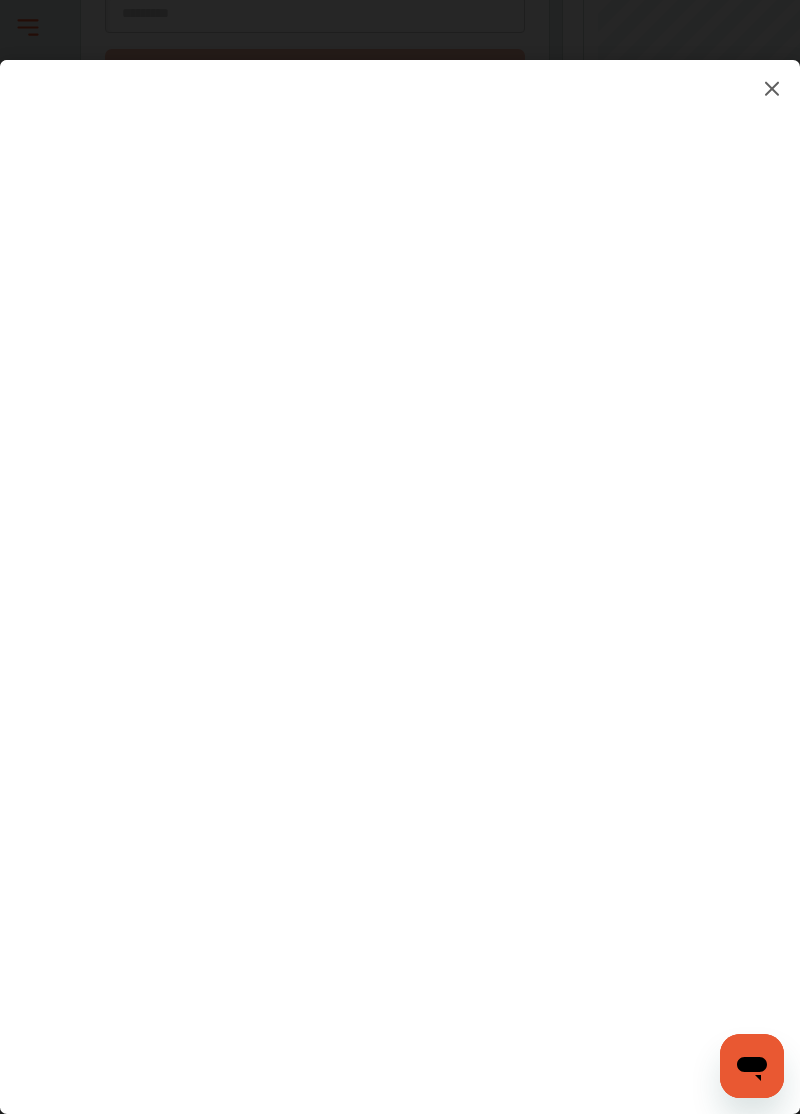 type on "*********" 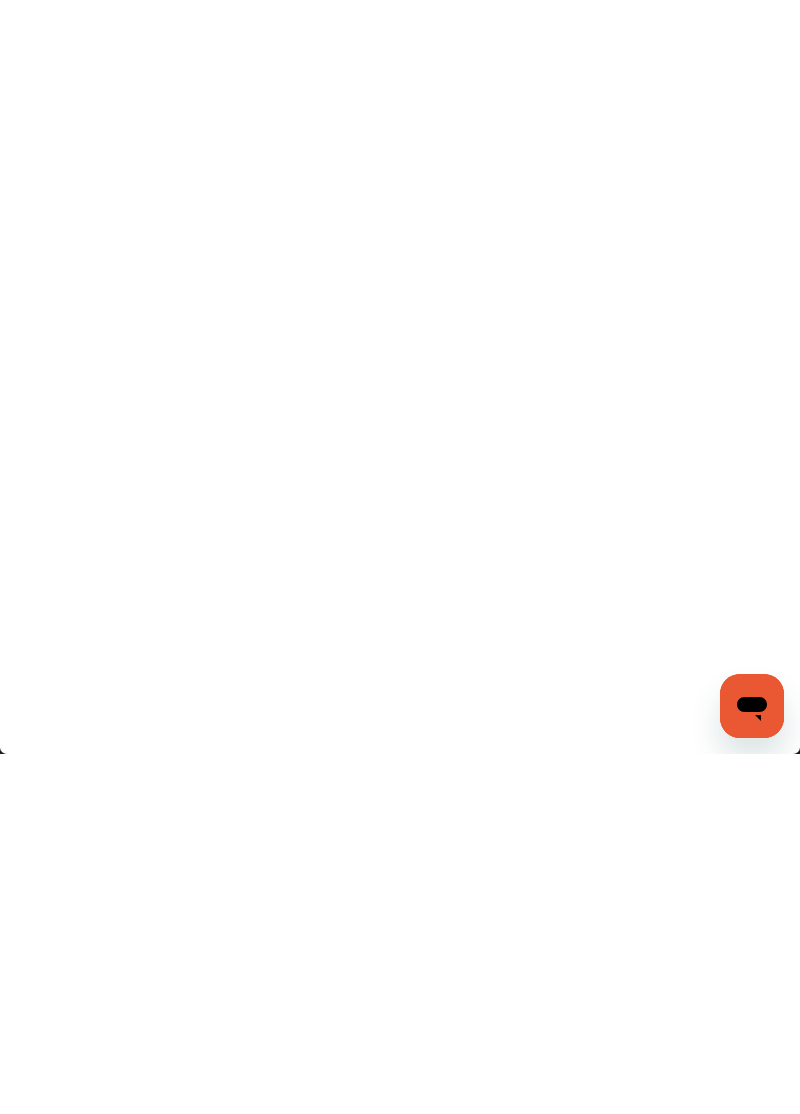 scroll, scrollTop: 876, scrollLeft: 0, axis: vertical 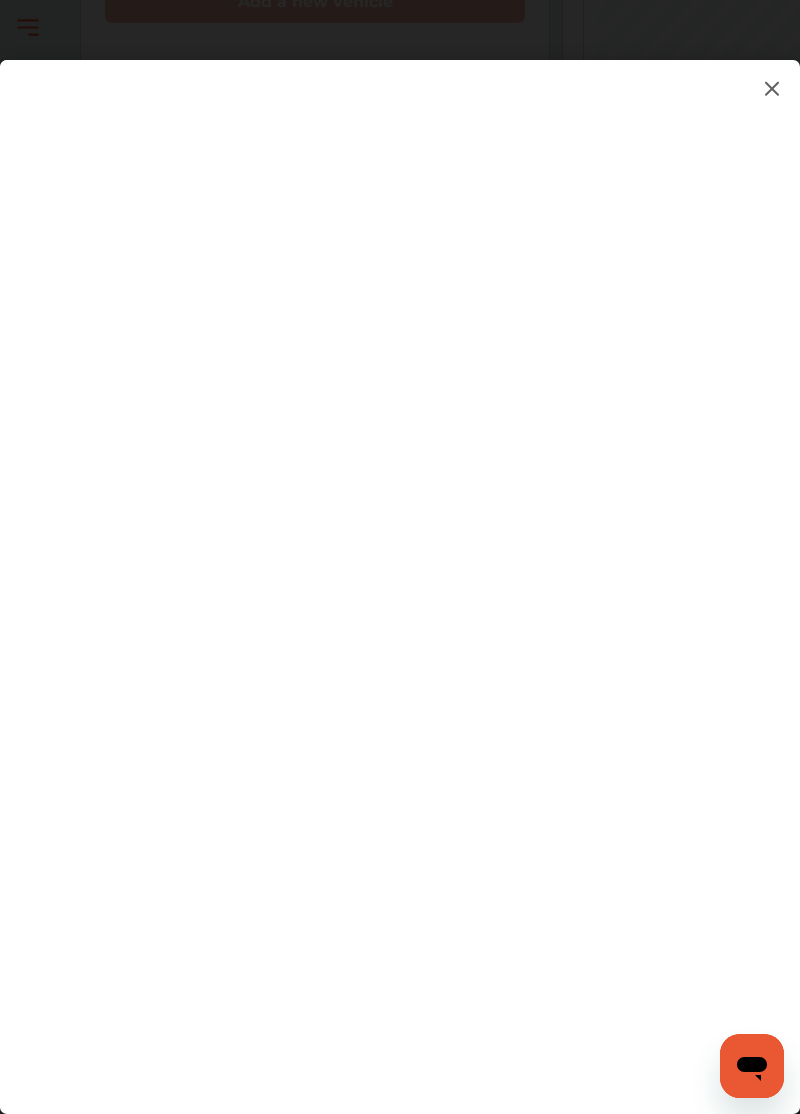 click at bounding box center [350, 614] 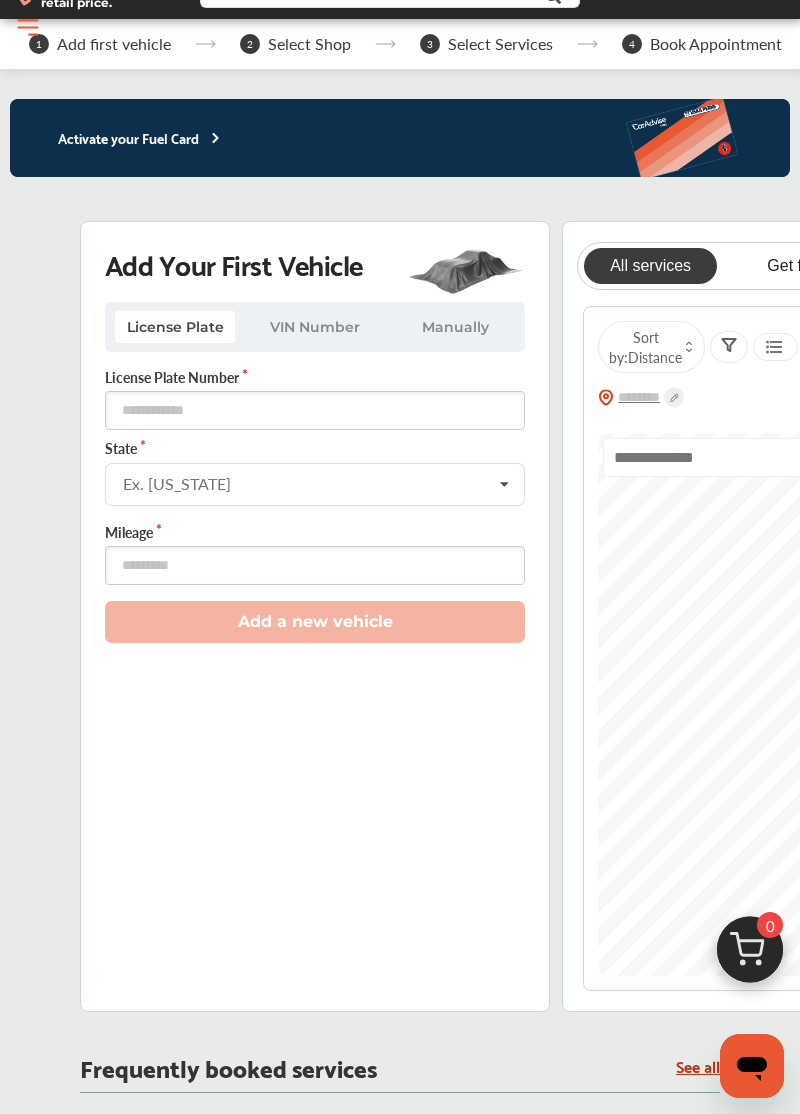 scroll, scrollTop: 0, scrollLeft: 0, axis: both 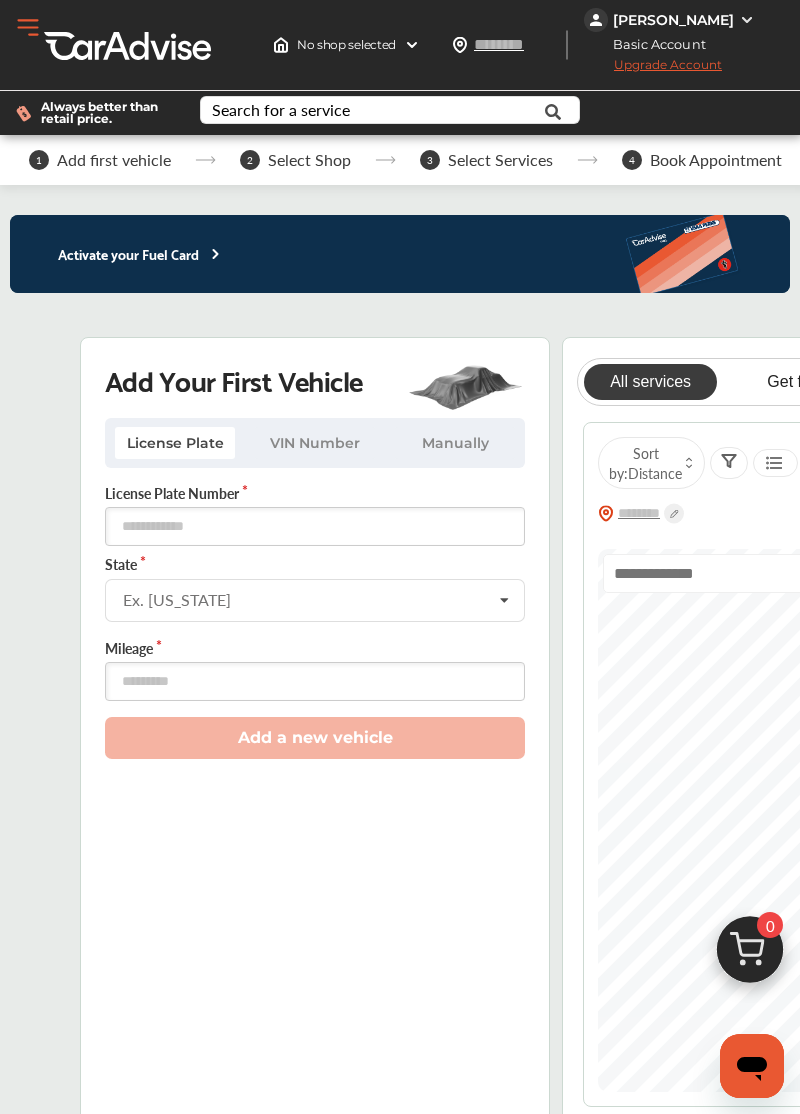 click at bounding box center [504, 601] 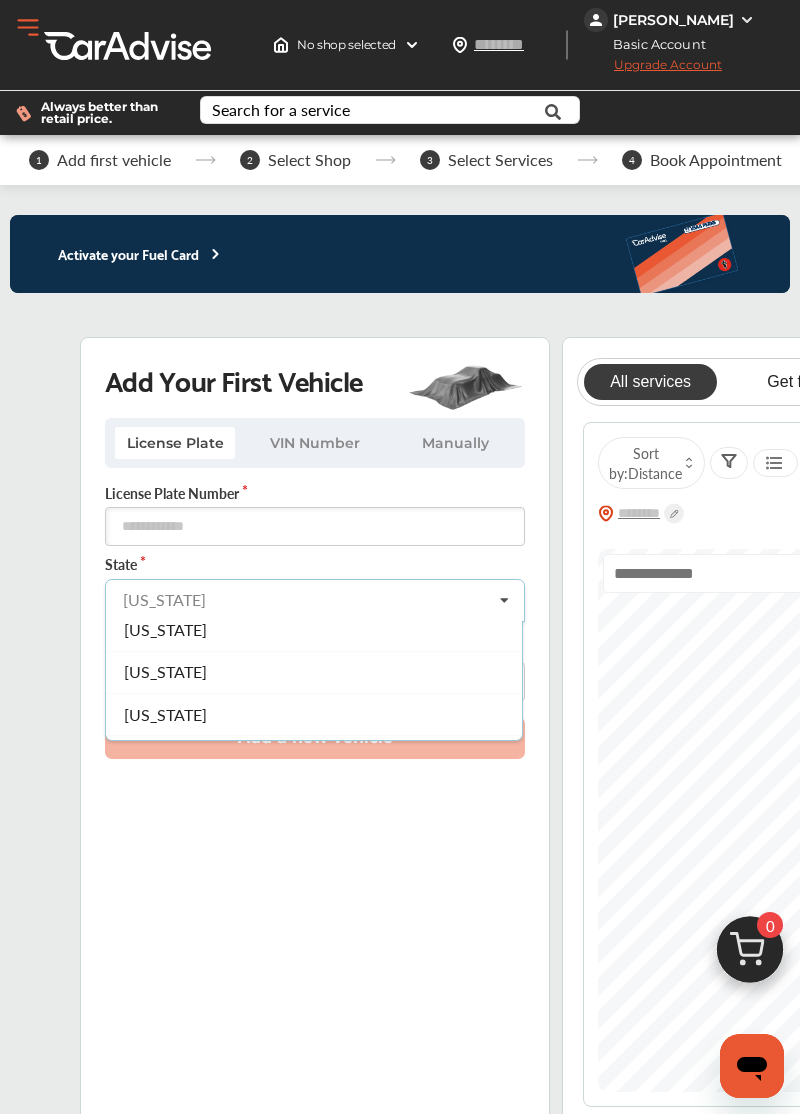 scroll, scrollTop: 1617, scrollLeft: 0, axis: vertical 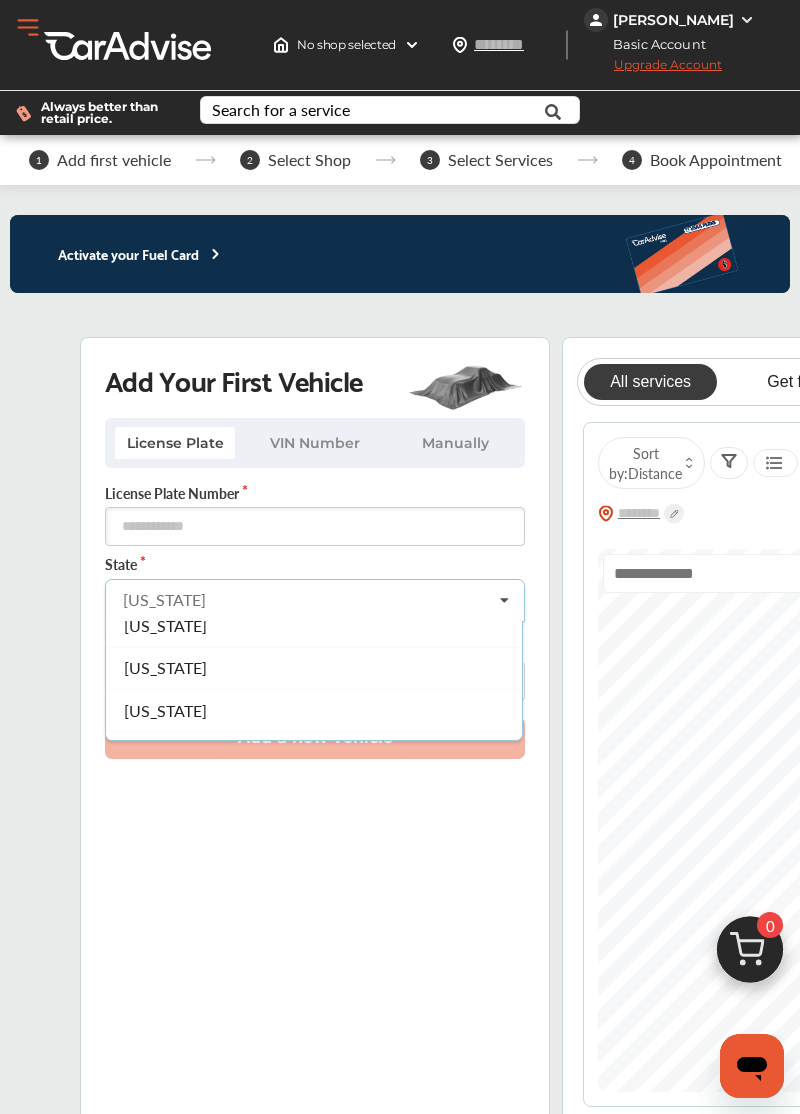 click on "[US_STATE]" at bounding box center [165, 499] 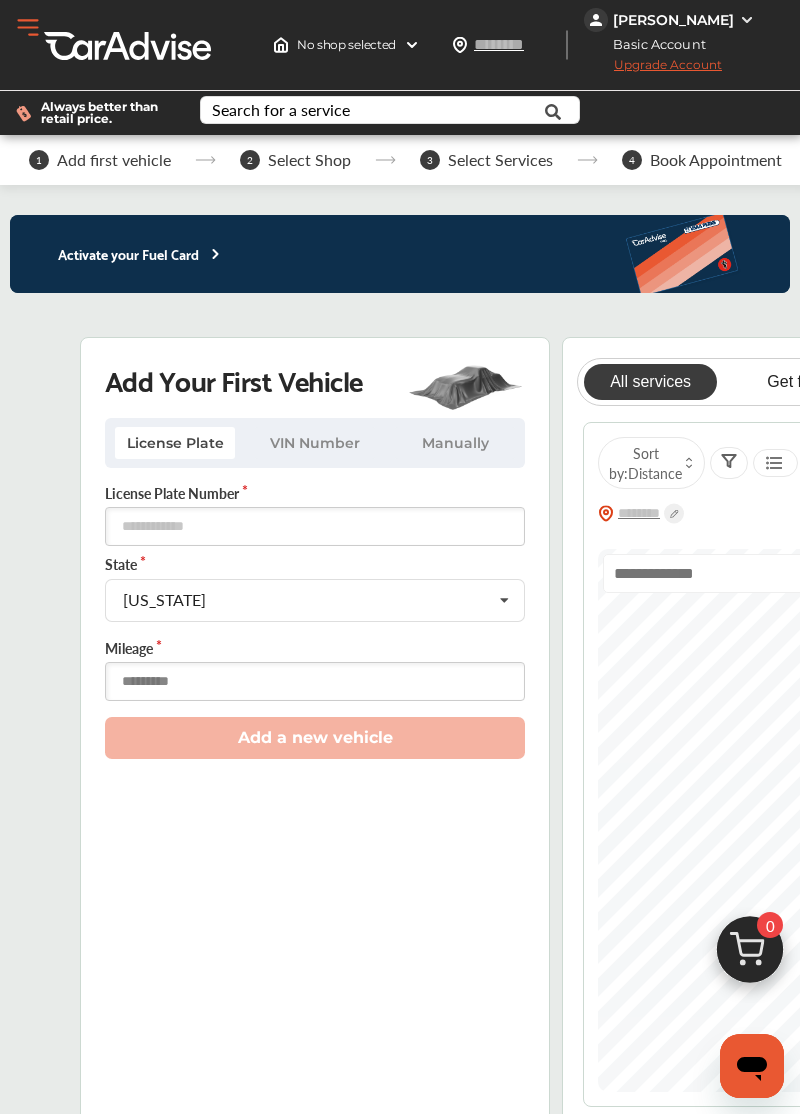 click at bounding box center (315, 681) 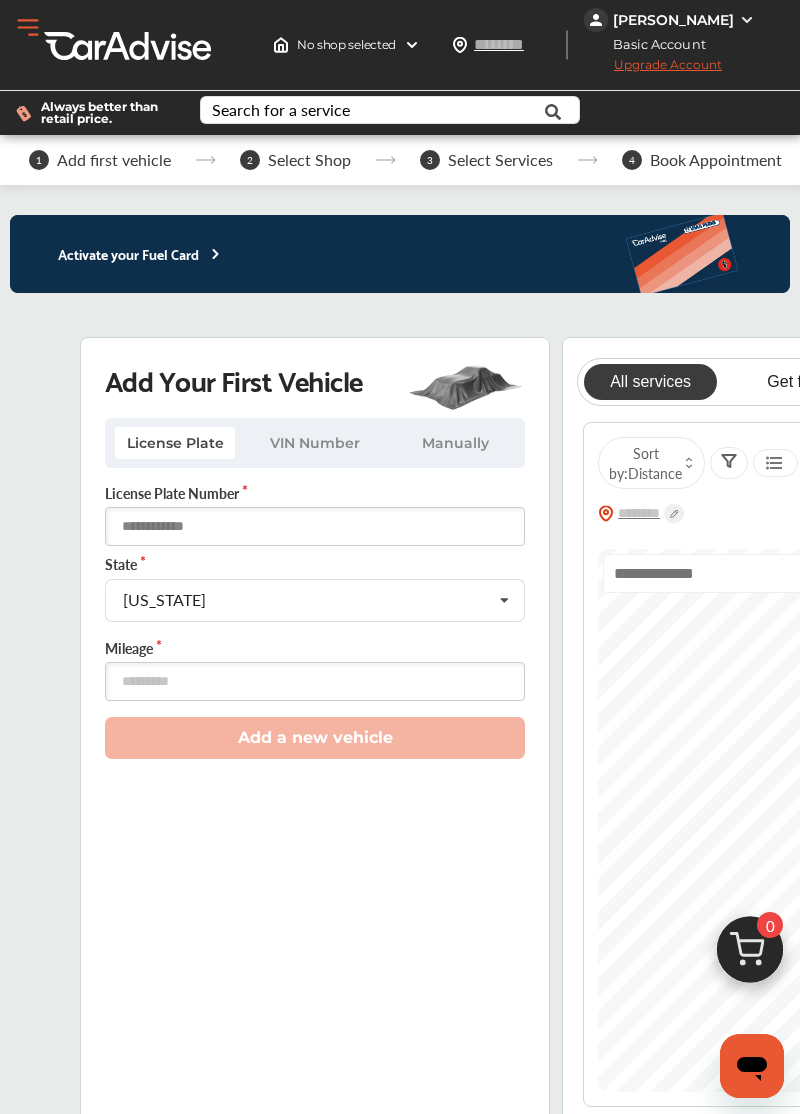 click at bounding box center [315, 526] 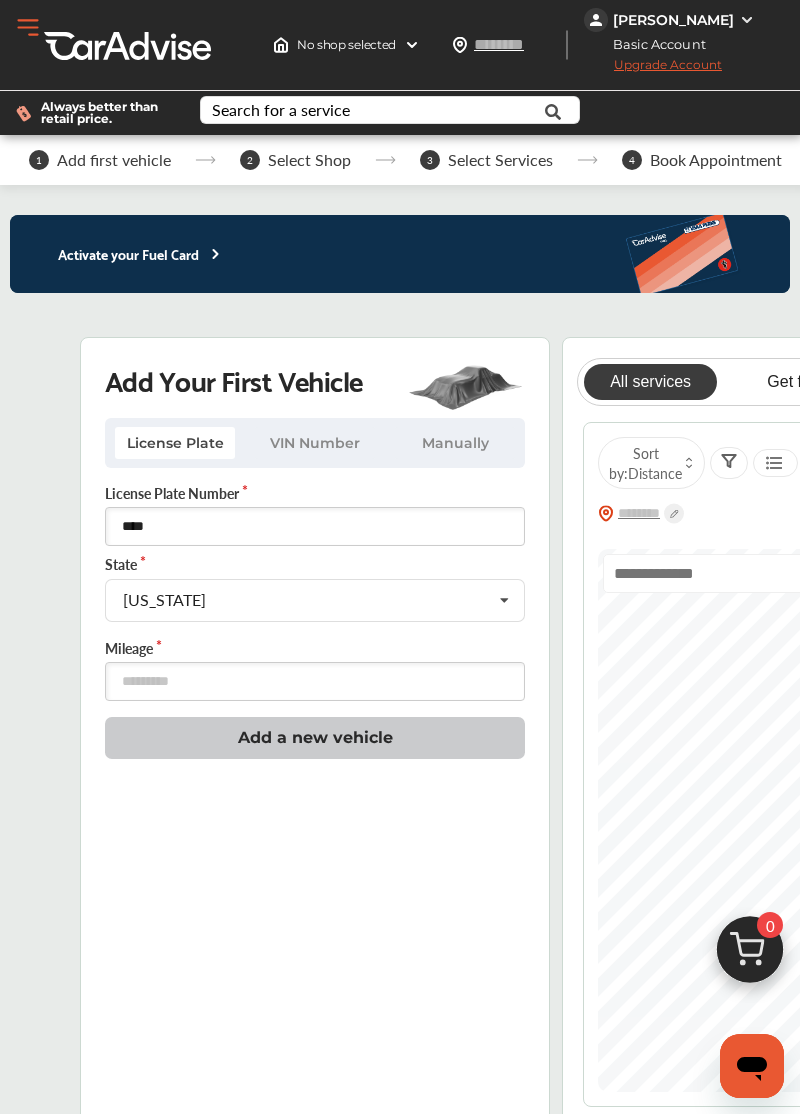 click on "Add a new vehicle" at bounding box center [315, 737] 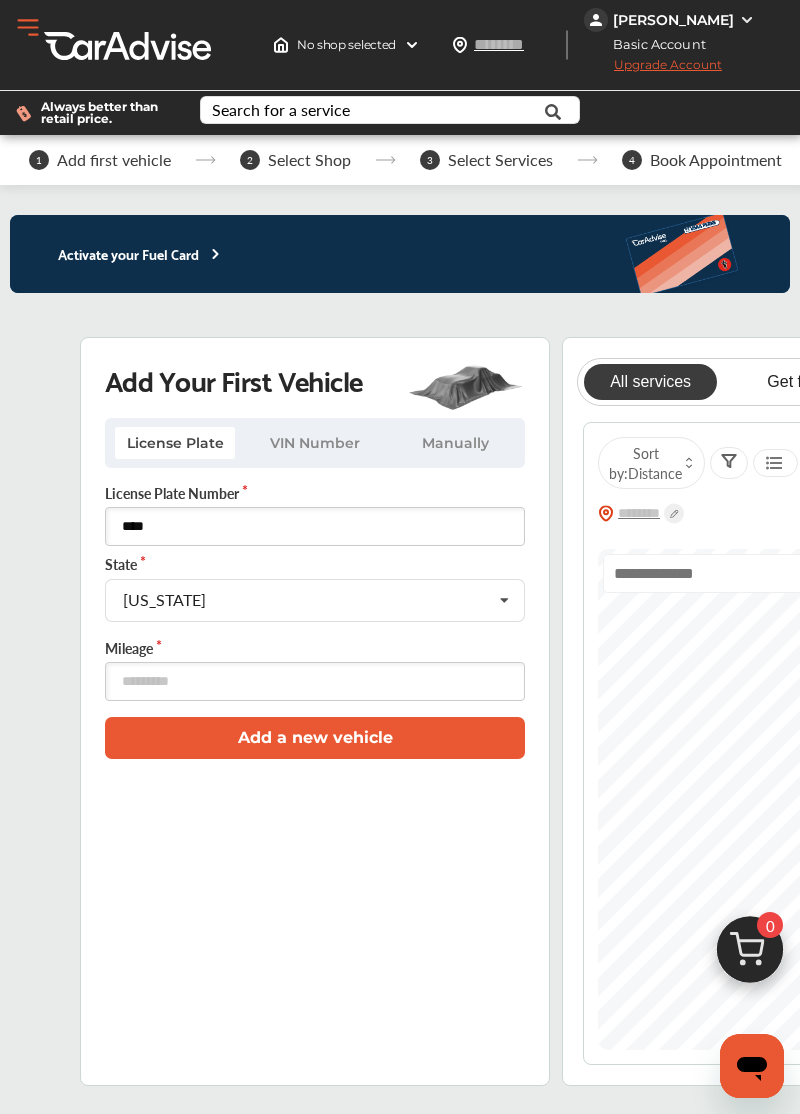 click on "****" at bounding box center (315, 526) 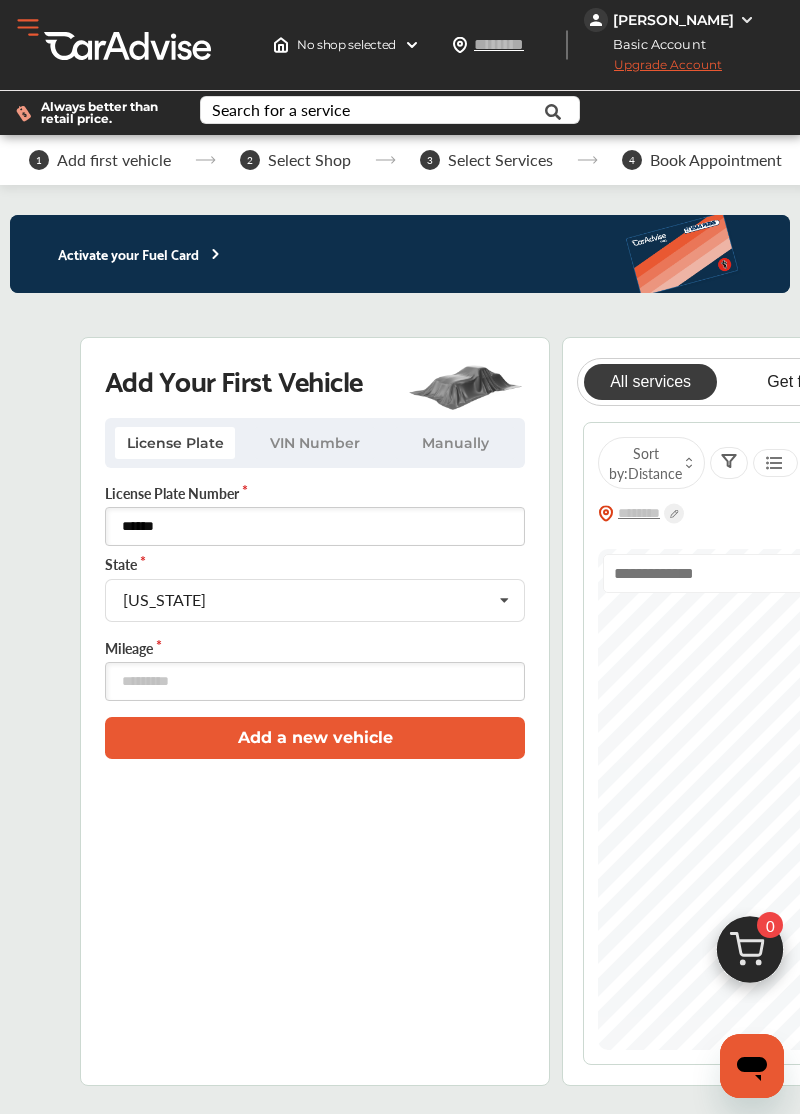 type on "******" 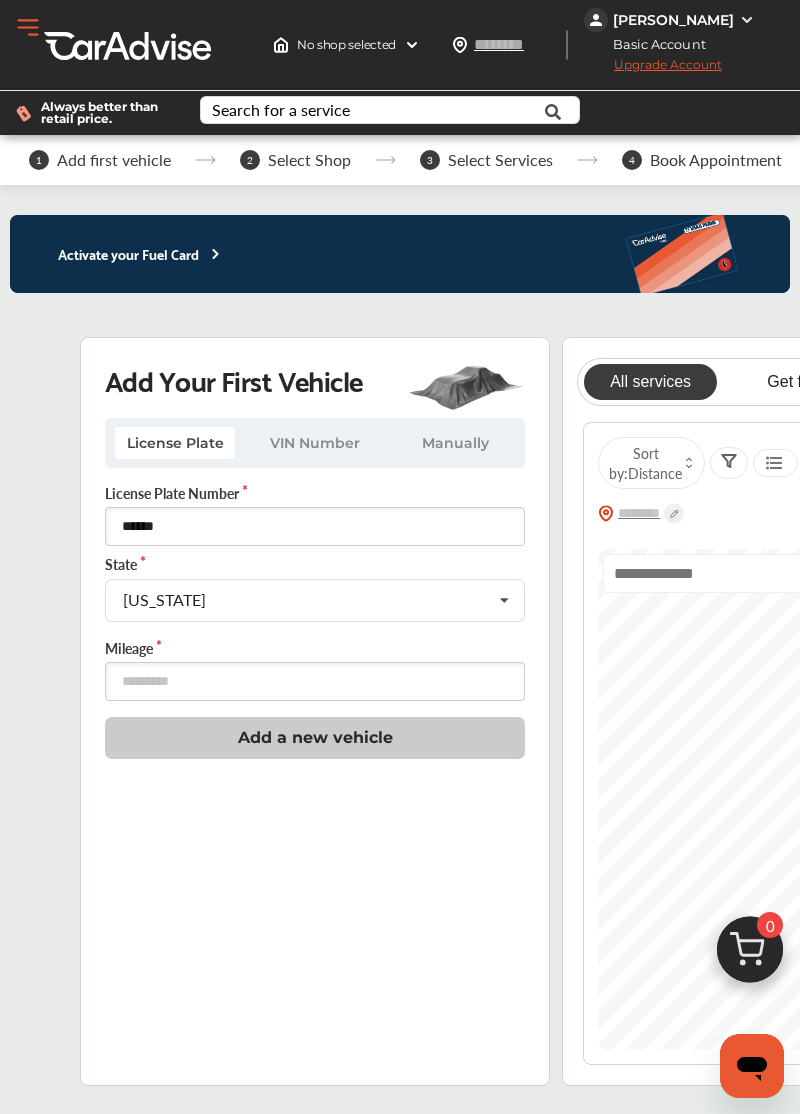 click on "Add a new vehicle" at bounding box center (315, 737) 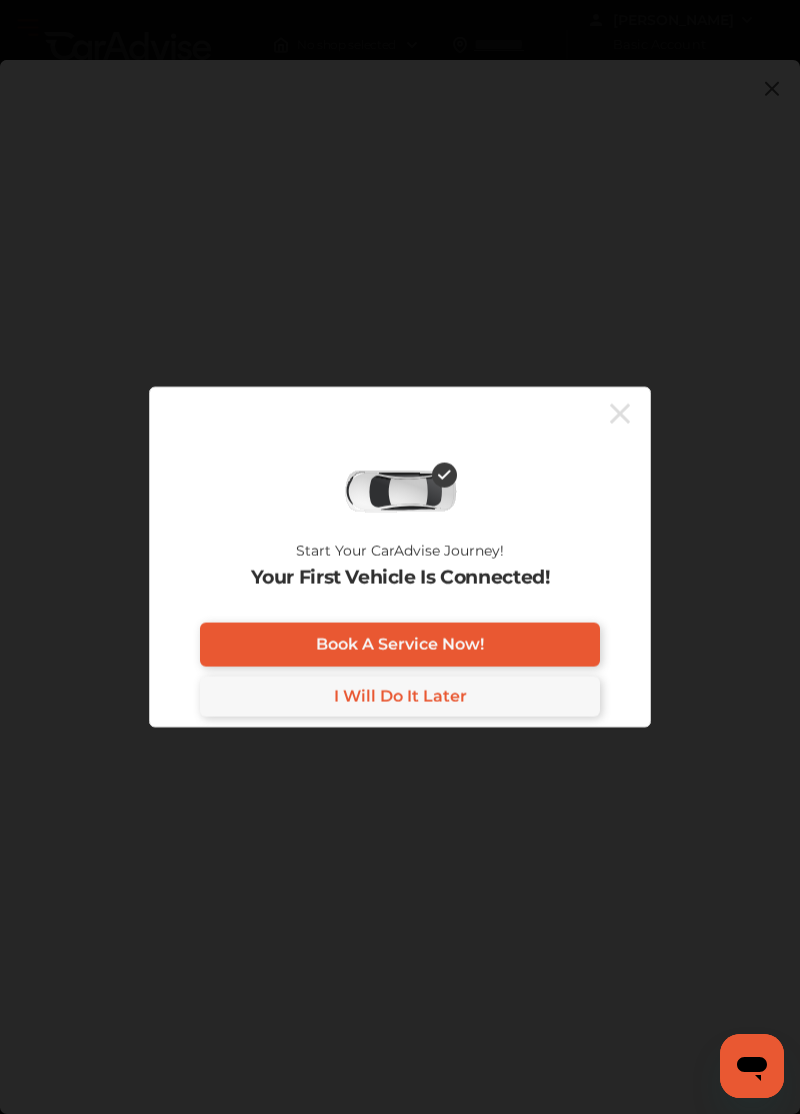 click on "I Will Do It Later" at bounding box center [400, 696] 